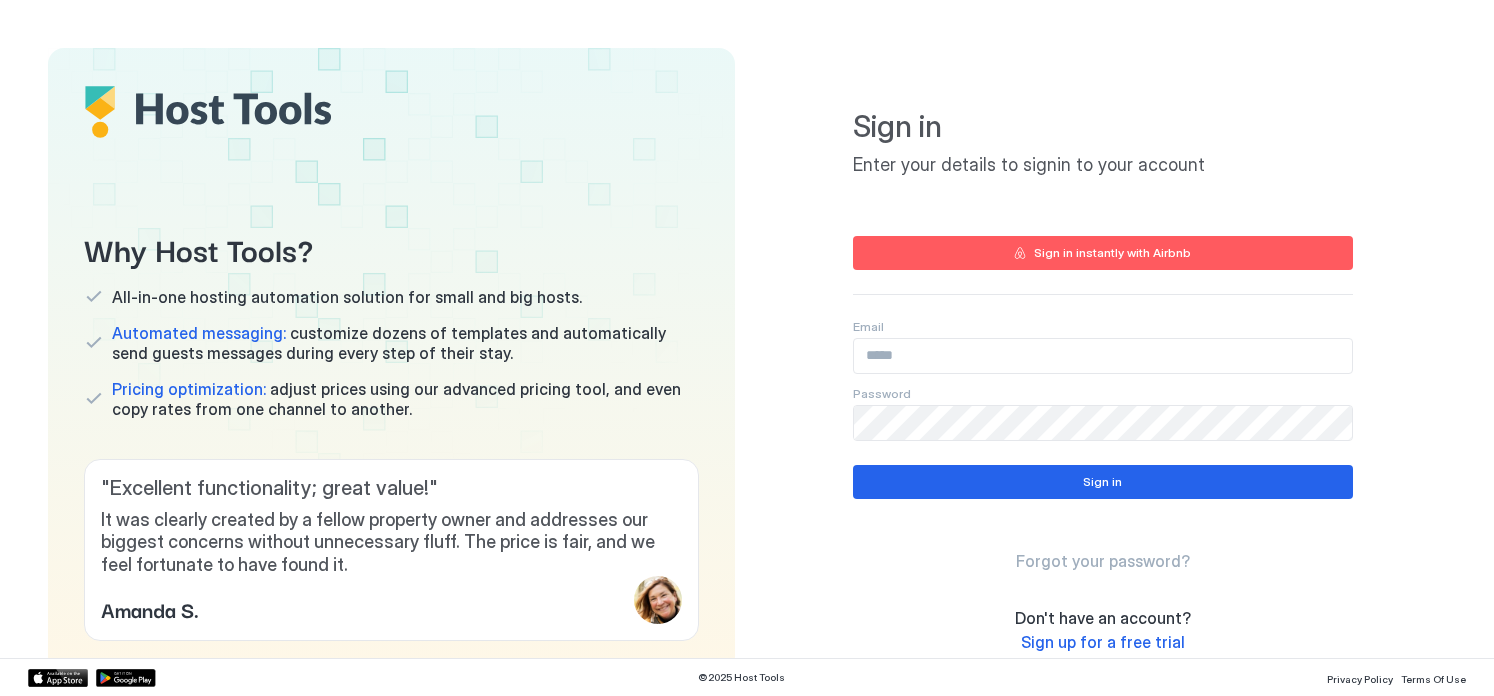 scroll, scrollTop: 0, scrollLeft: 0, axis: both 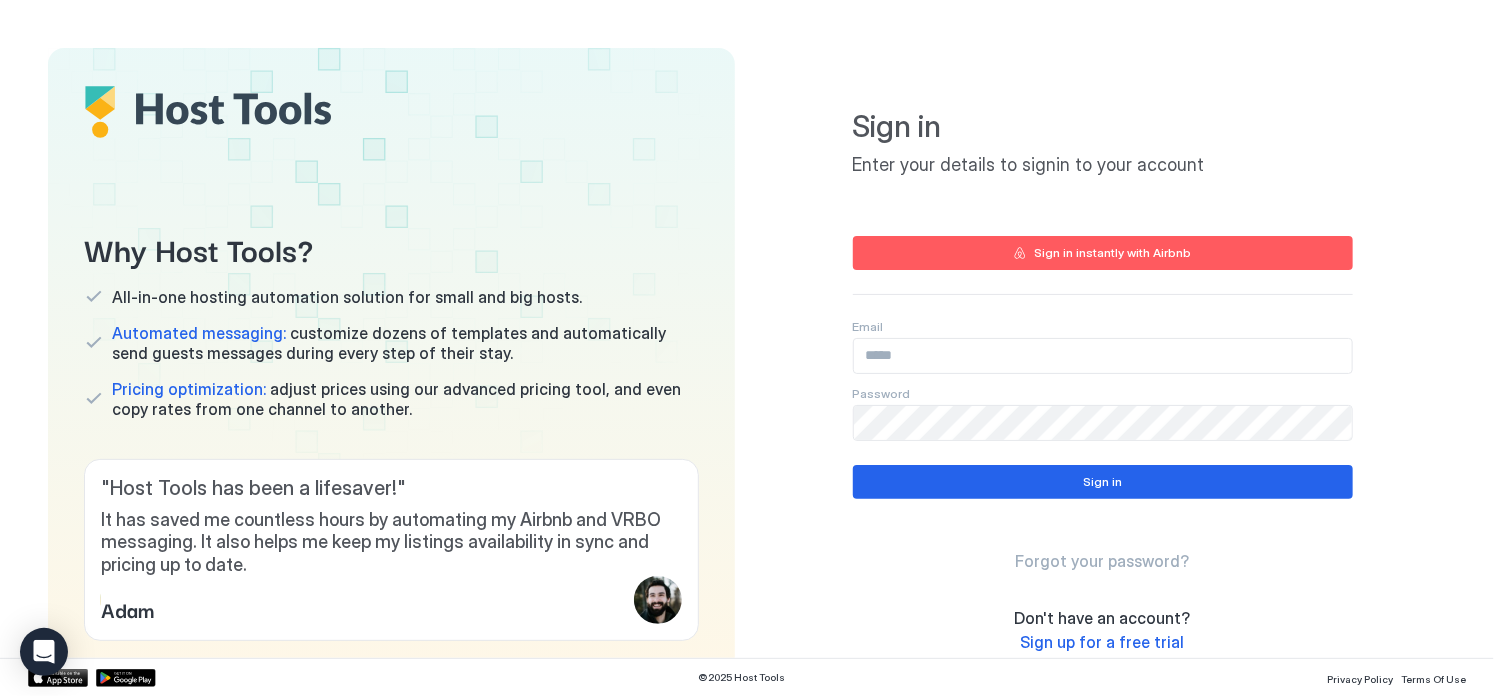 click at bounding box center [1103, 356] 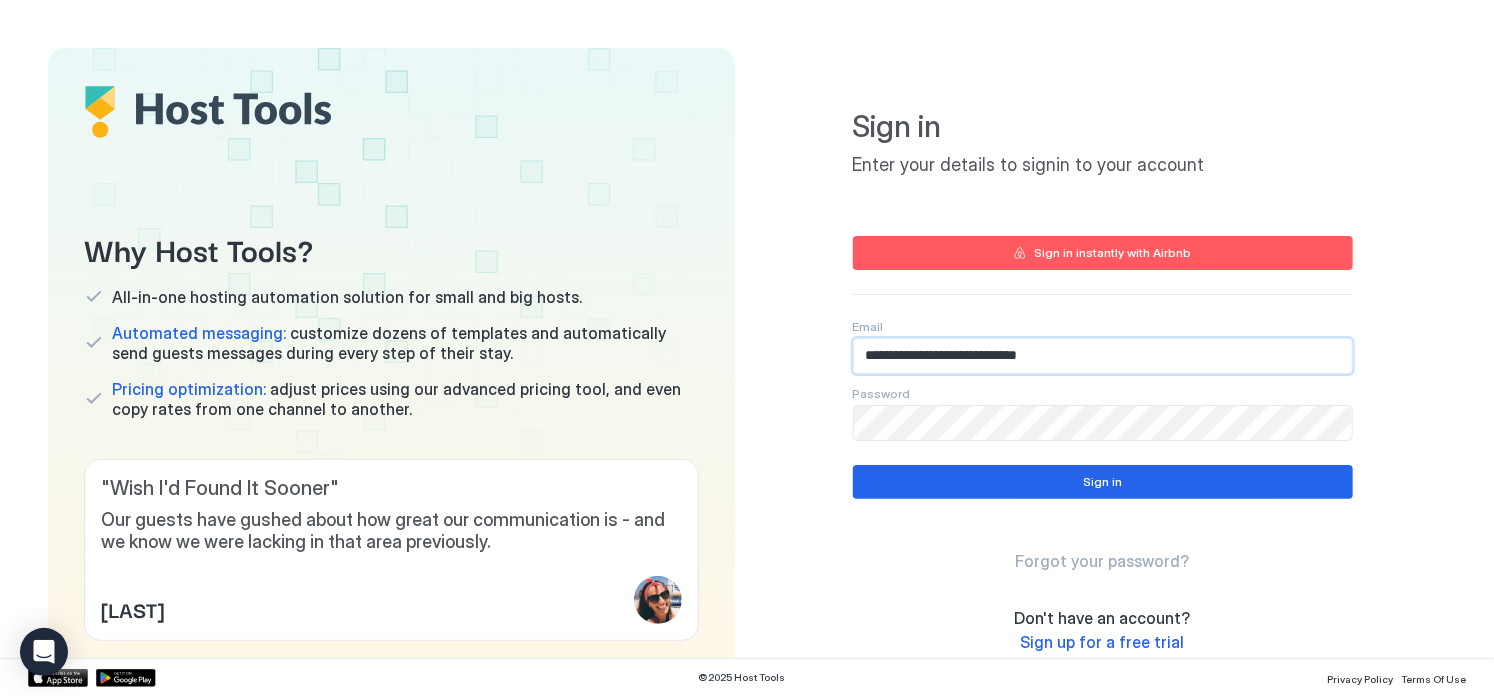 type on "**********" 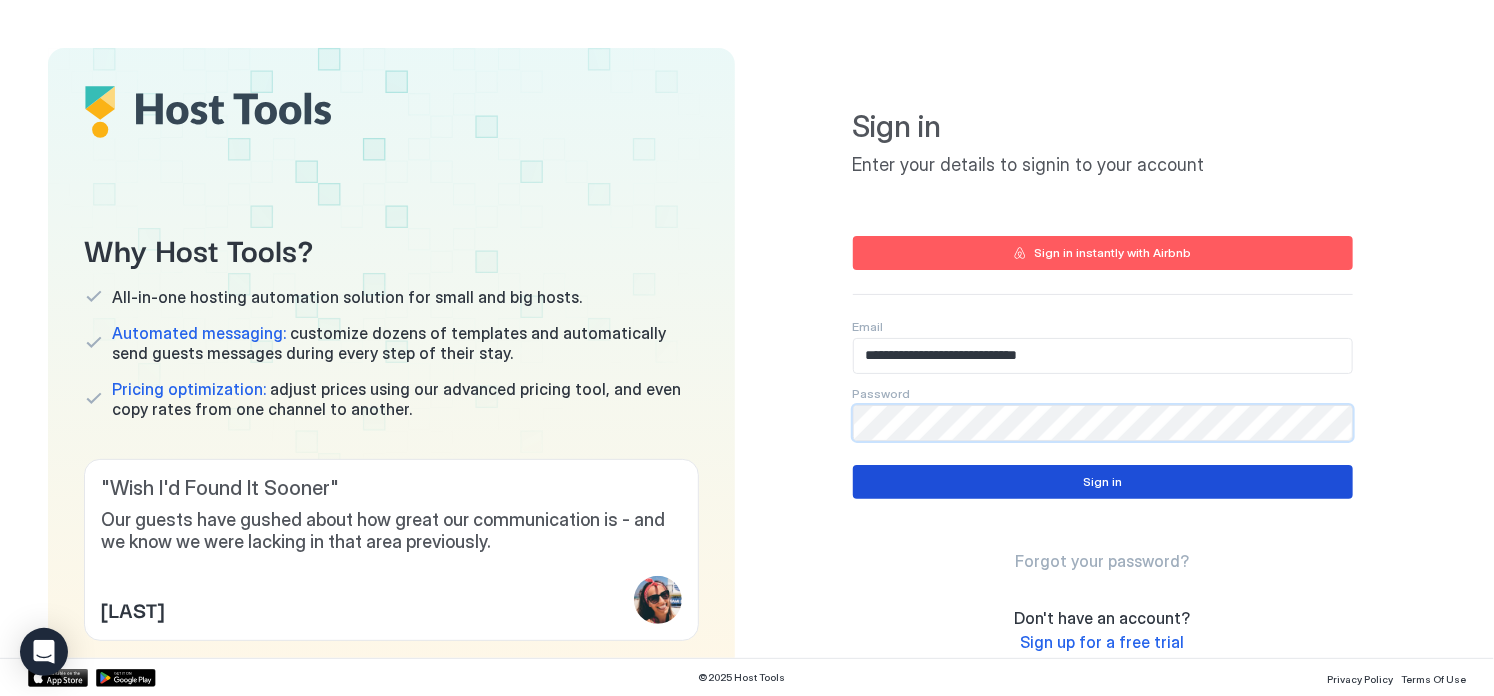 click on "Sign in" at bounding box center [1103, 482] 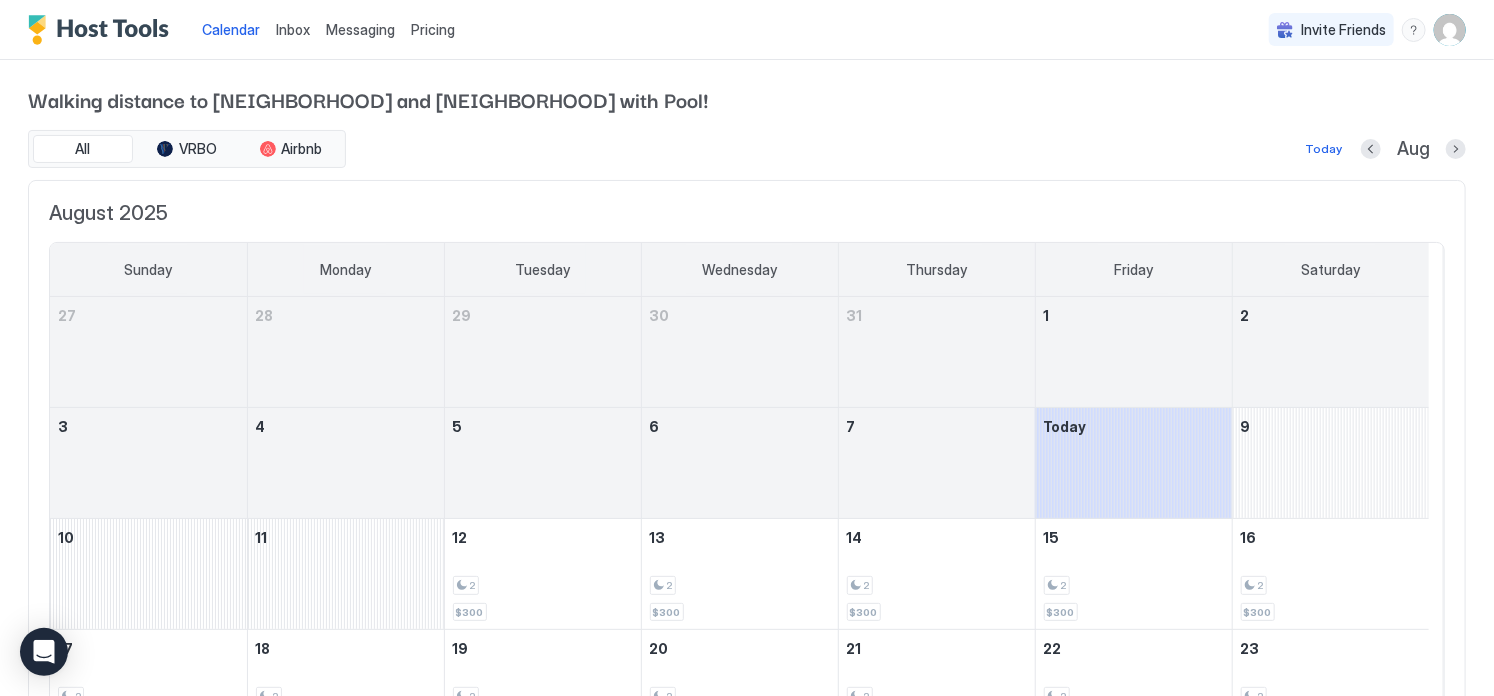 click on "Messaging" at bounding box center (360, 29) 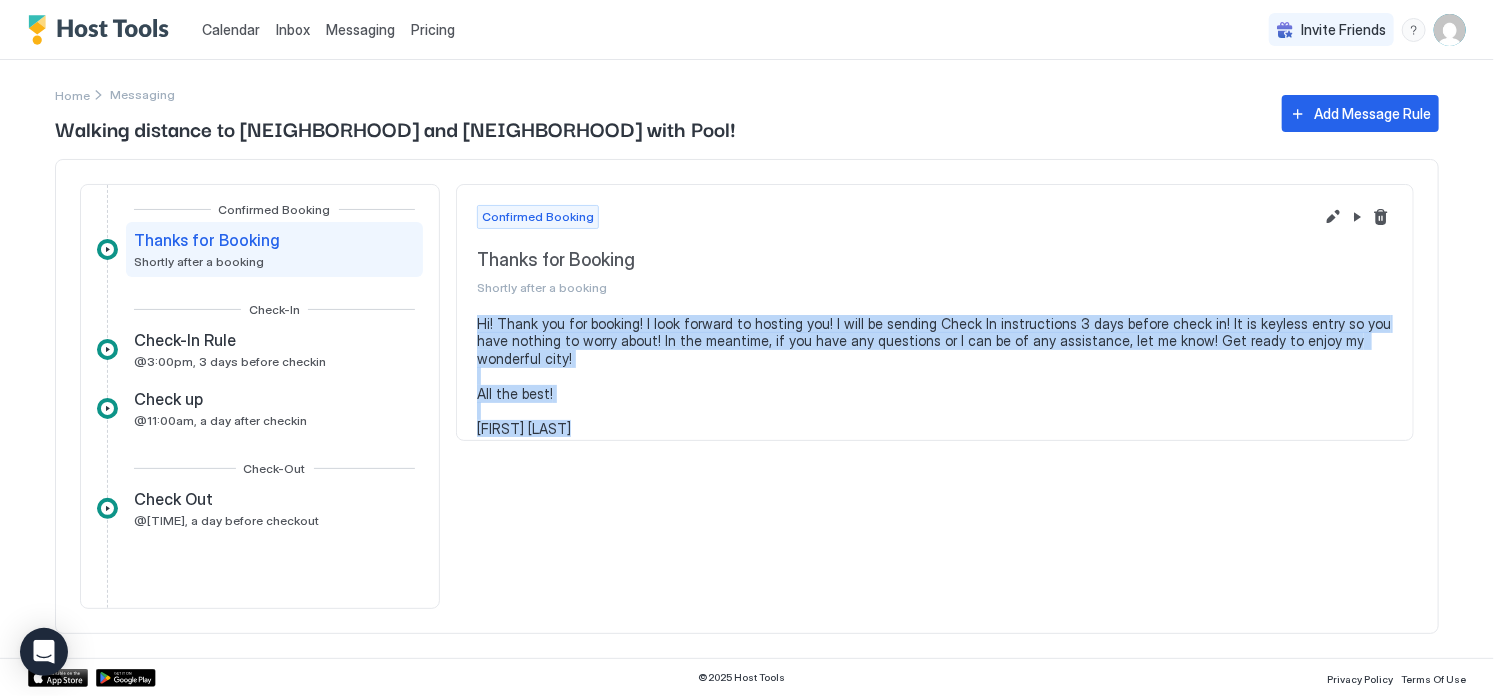 drag, startPoint x: 477, startPoint y: 320, endPoint x: 594, endPoint y: 415, distance: 150.71164 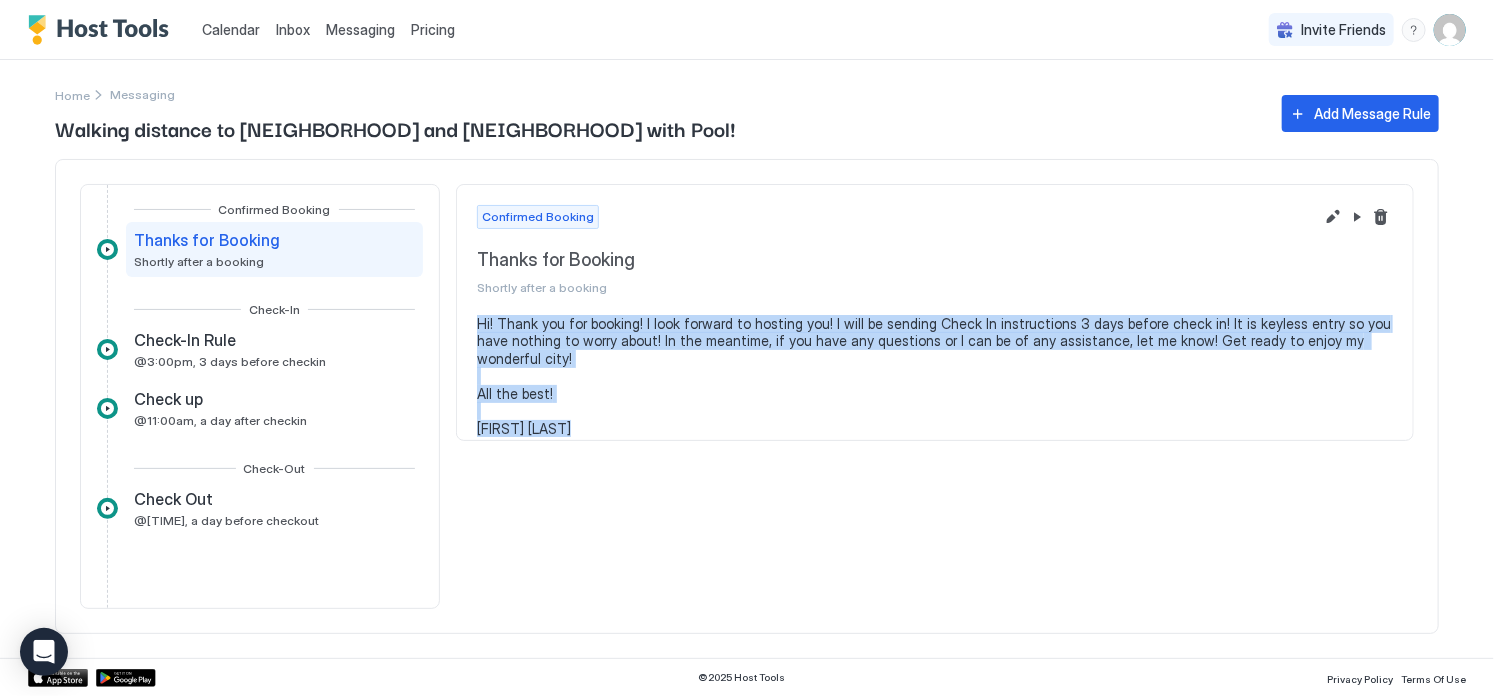 click on "Hi! Thank you for booking! I look forward to hosting you! I will be sending Check In instructions 3 days before check in! It is keyless entry so you have nothing to worry about! In the meantime, if you have any questions or I can be of any assistance, let me know! Get ready to enjoy my wonderful city!
All the best!
[FIRST] [LAST]" at bounding box center (935, 376) 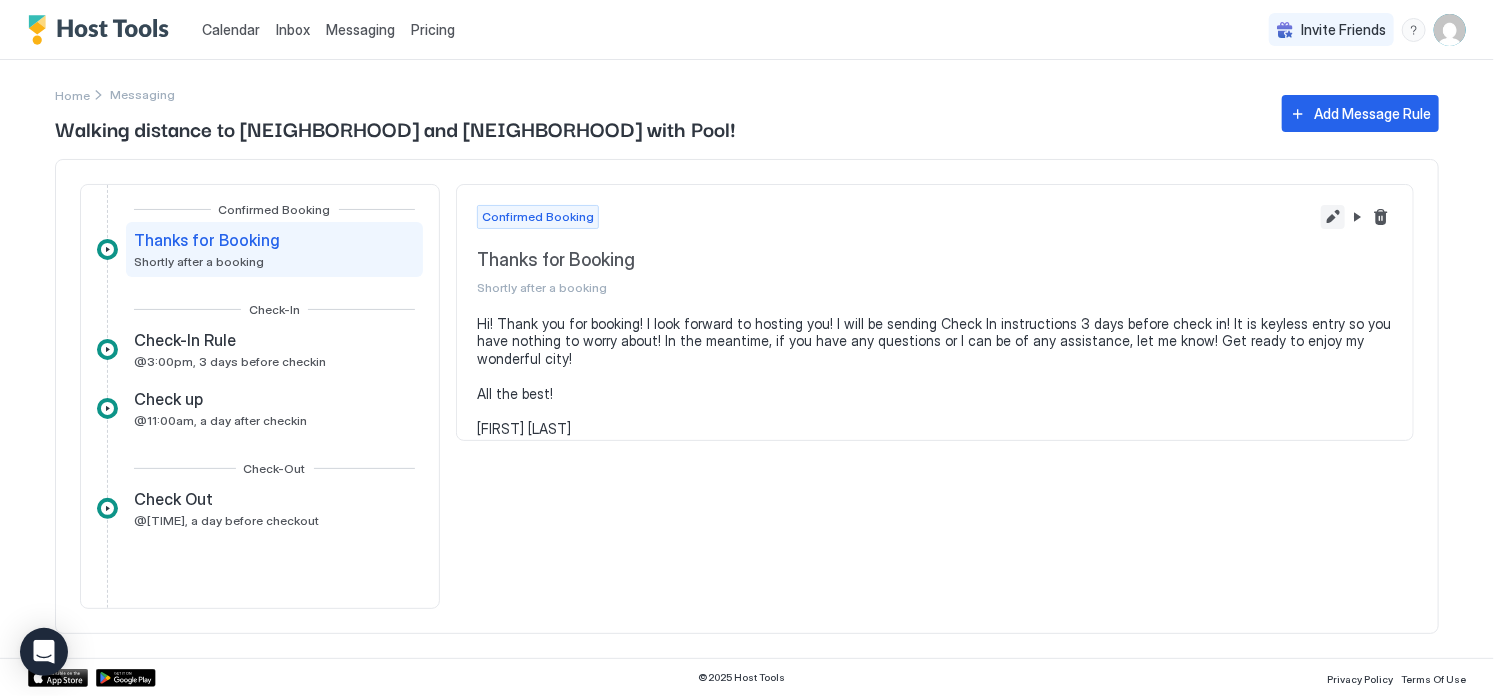click at bounding box center (1333, 217) 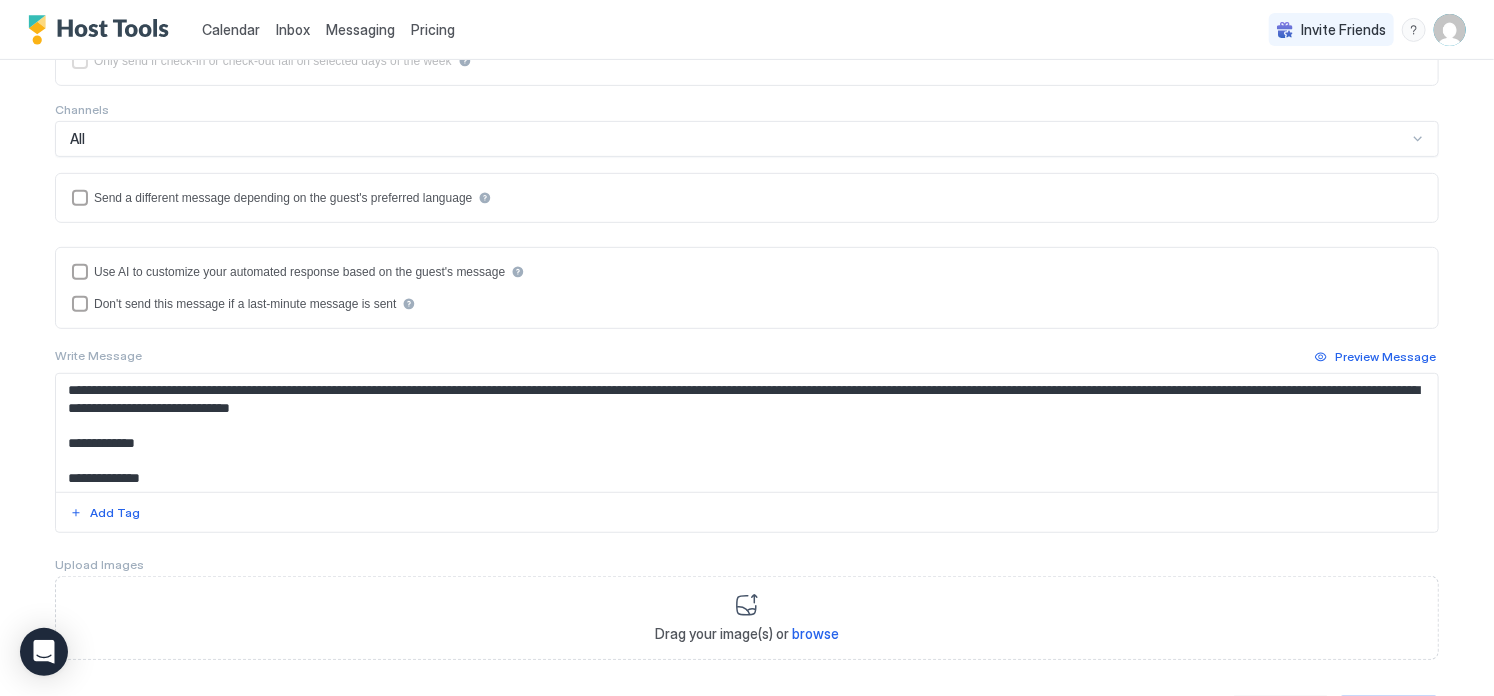 scroll, scrollTop: 367, scrollLeft: 0, axis: vertical 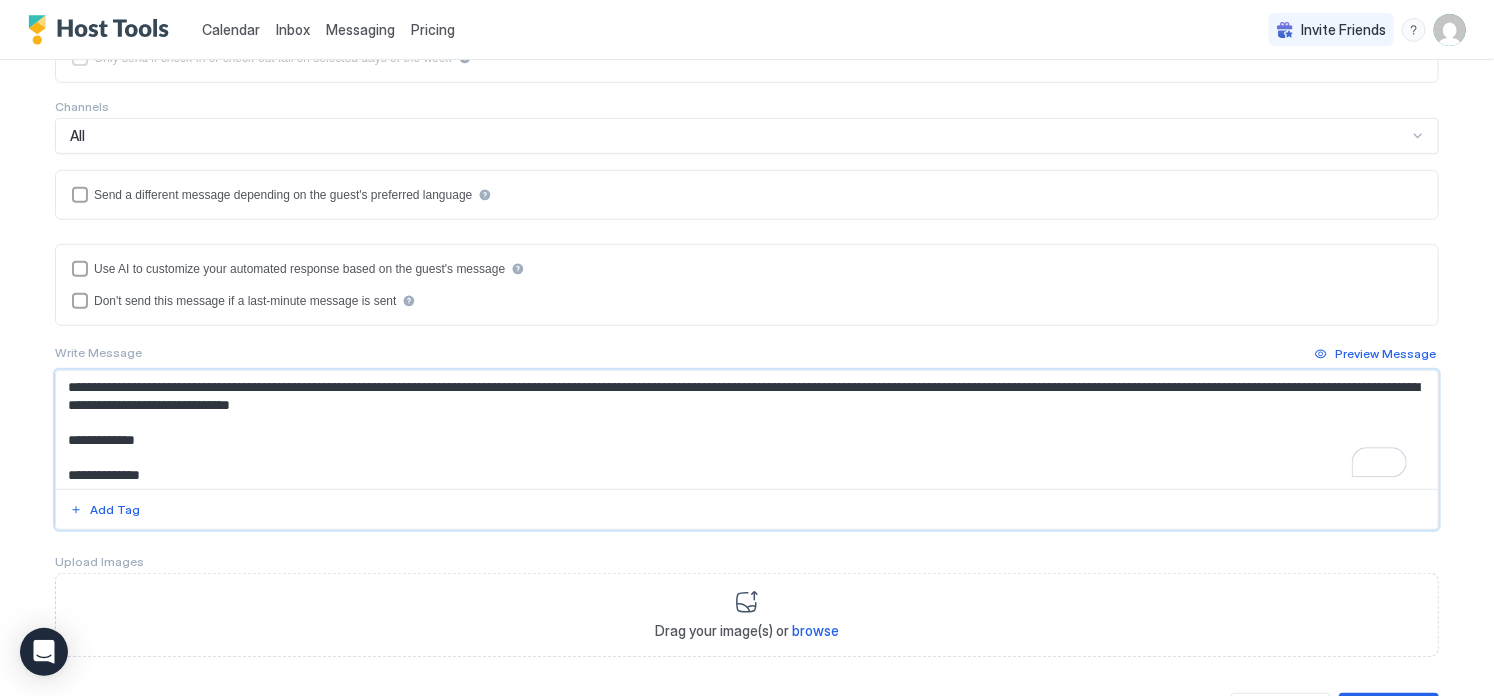drag, startPoint x: 168, startPoint y: 471, endPoint x: 39, endPoint y: 372, distance: 162.60997 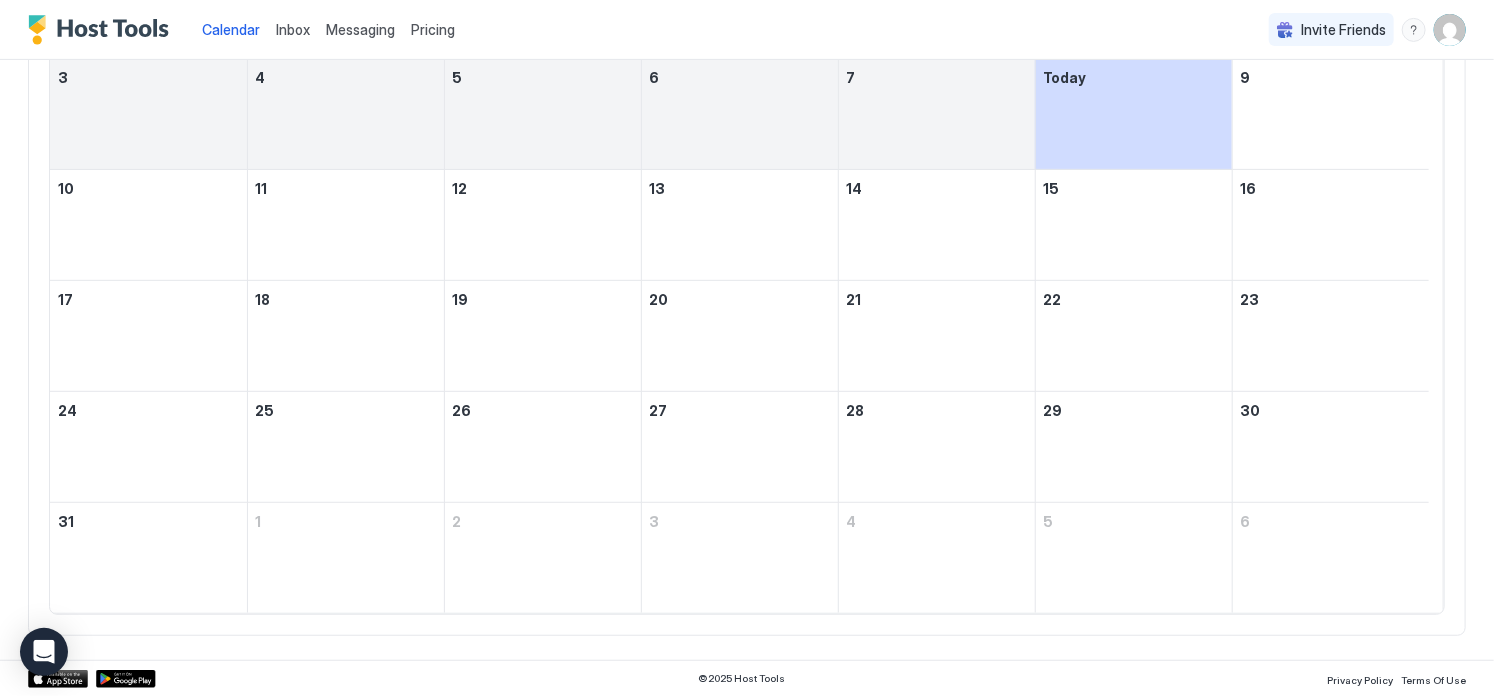 scroll, scrollTop: 166, scrollLeft: 0, axis: vertical 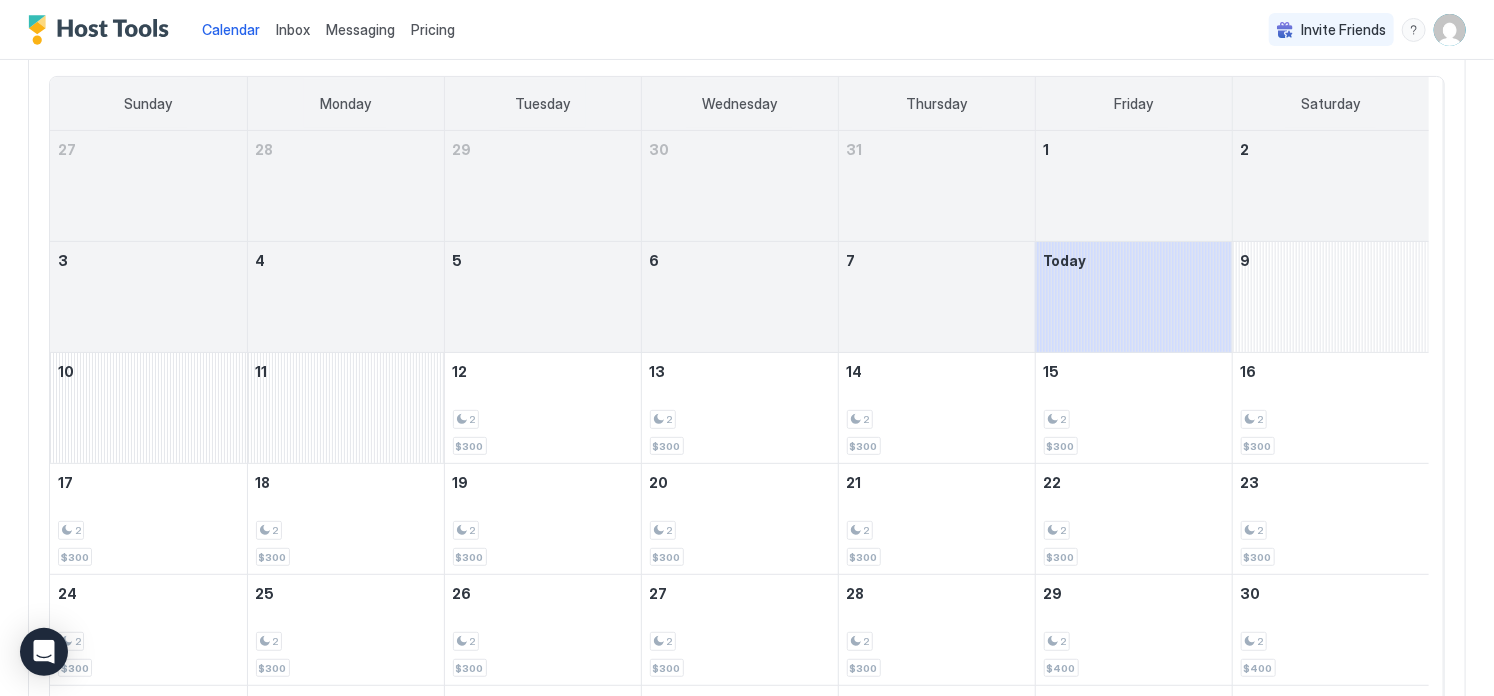 click on "Messaging" at bounding box center (360, 29) 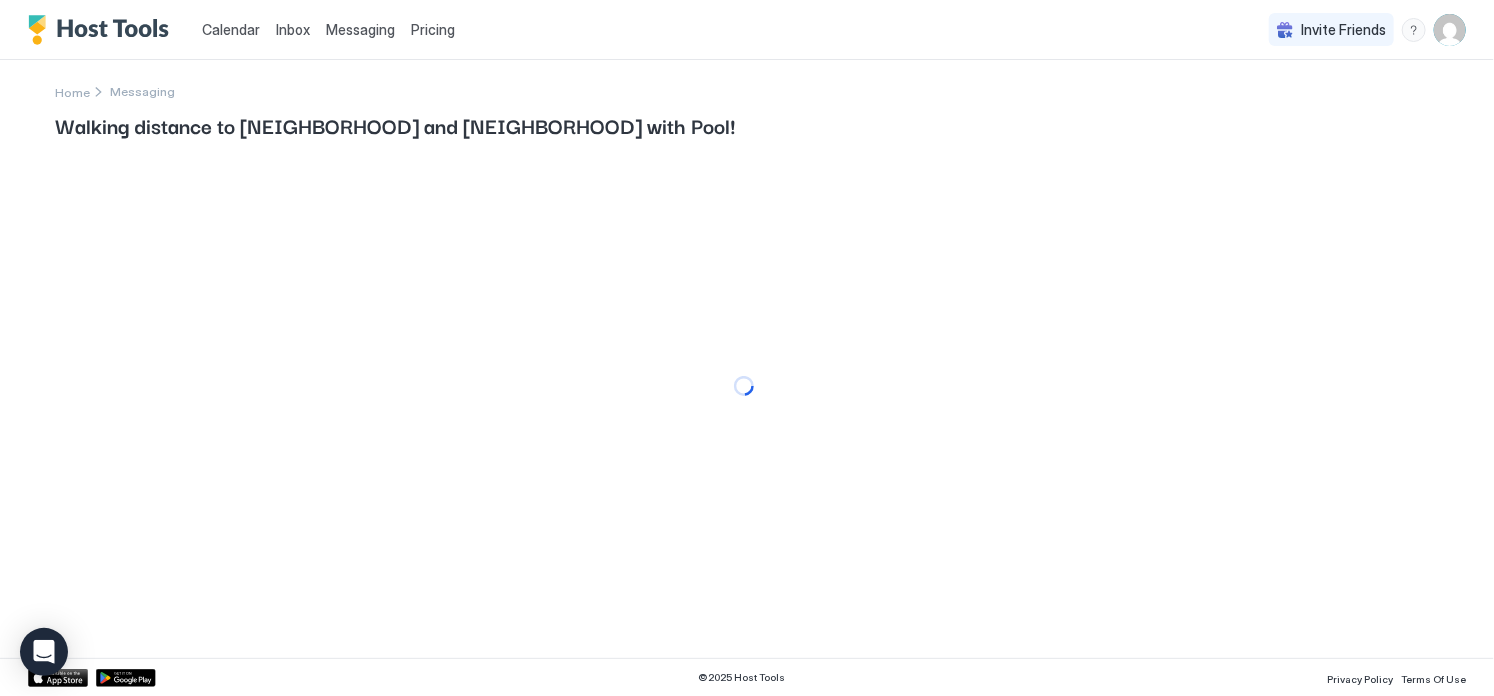 scroll, scrollTop: 0, scrollLeft: 0, axis: both 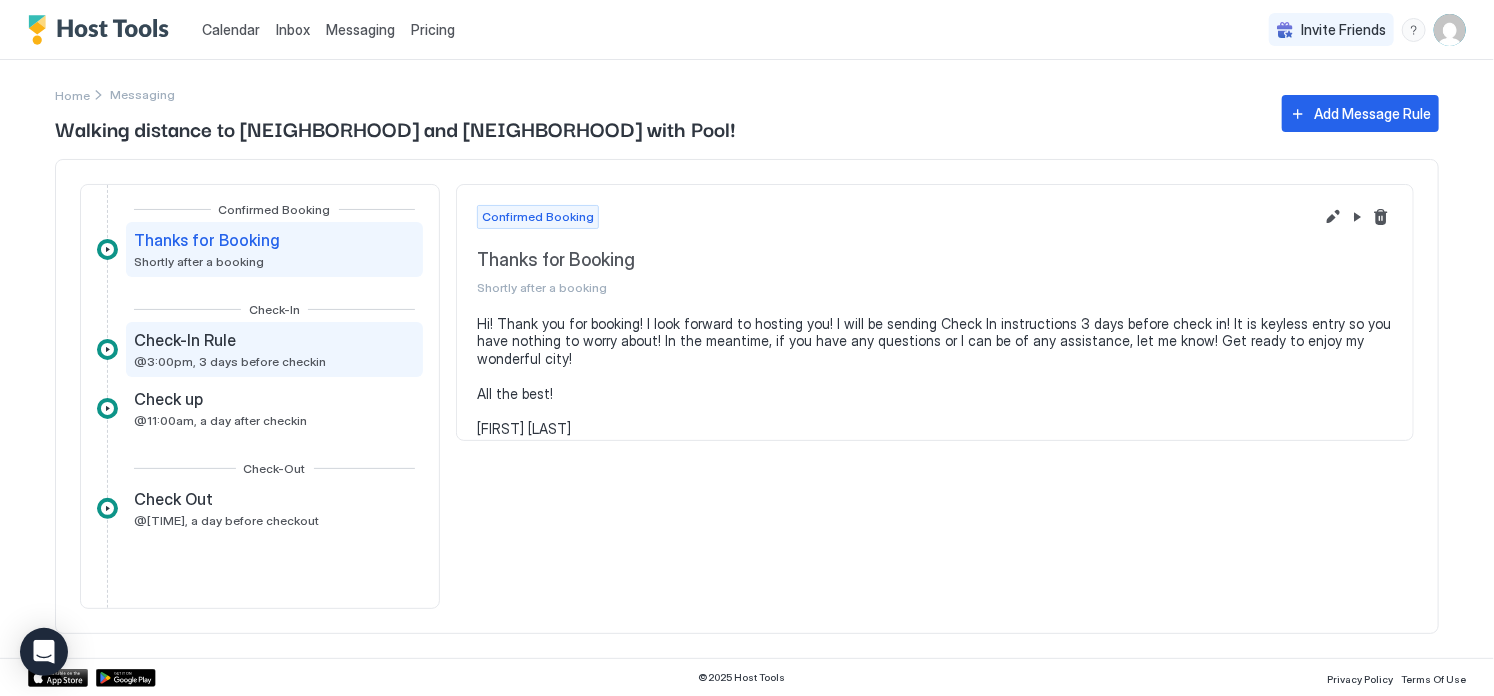 click on "@3:00pm, 3 days before checkin" at bounding box center [230, 361] 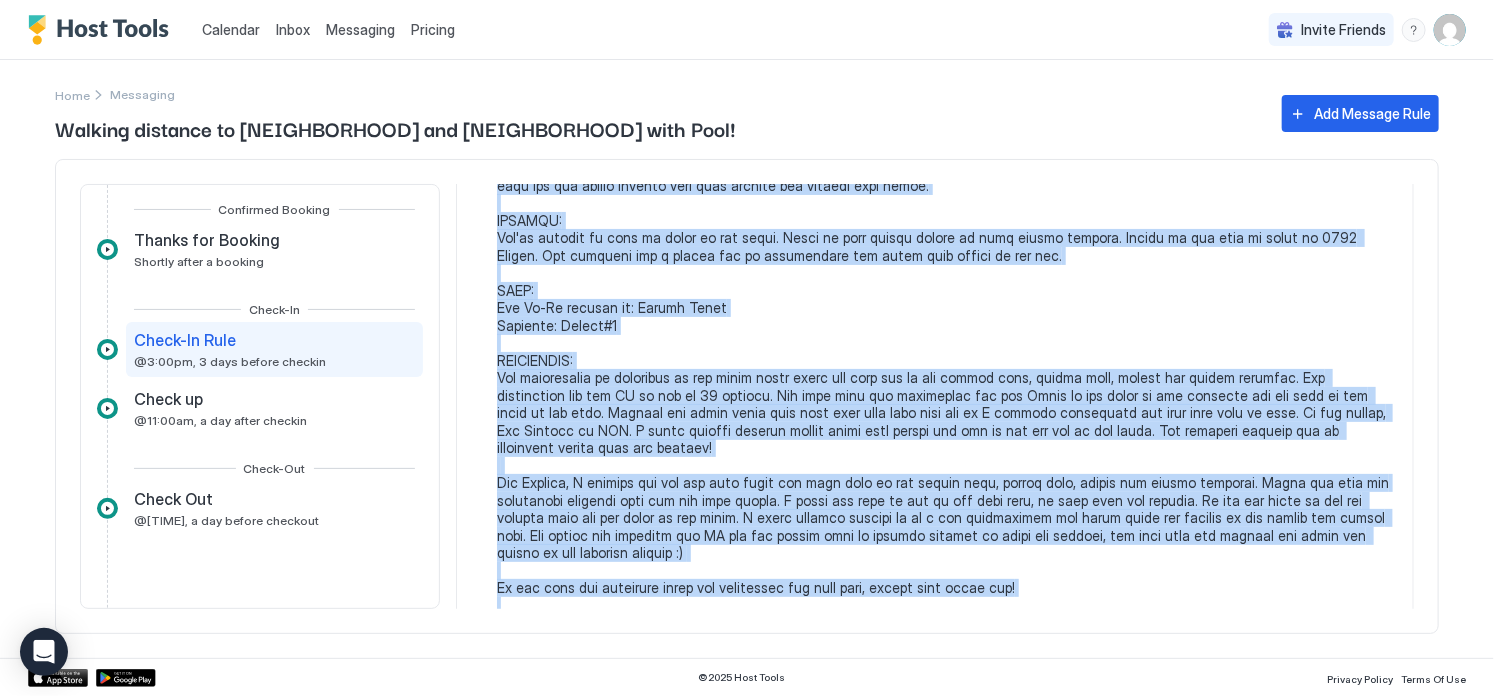 scroll, scrollTop: 901, scrollLeft: 0, axis: vertical 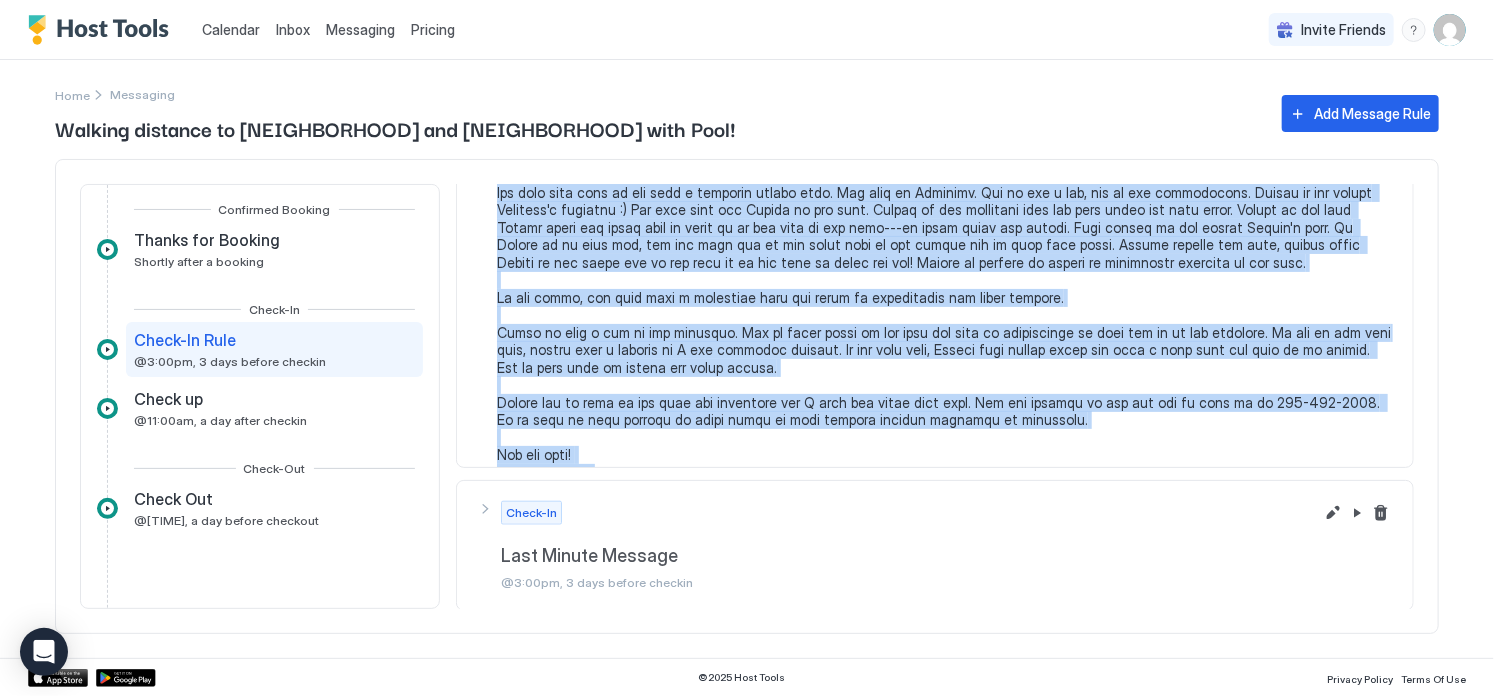 drag, startPoint x: 498, startPoint y: 319, endPoint x: 665, endPoint y: 433, distance: 202.2004 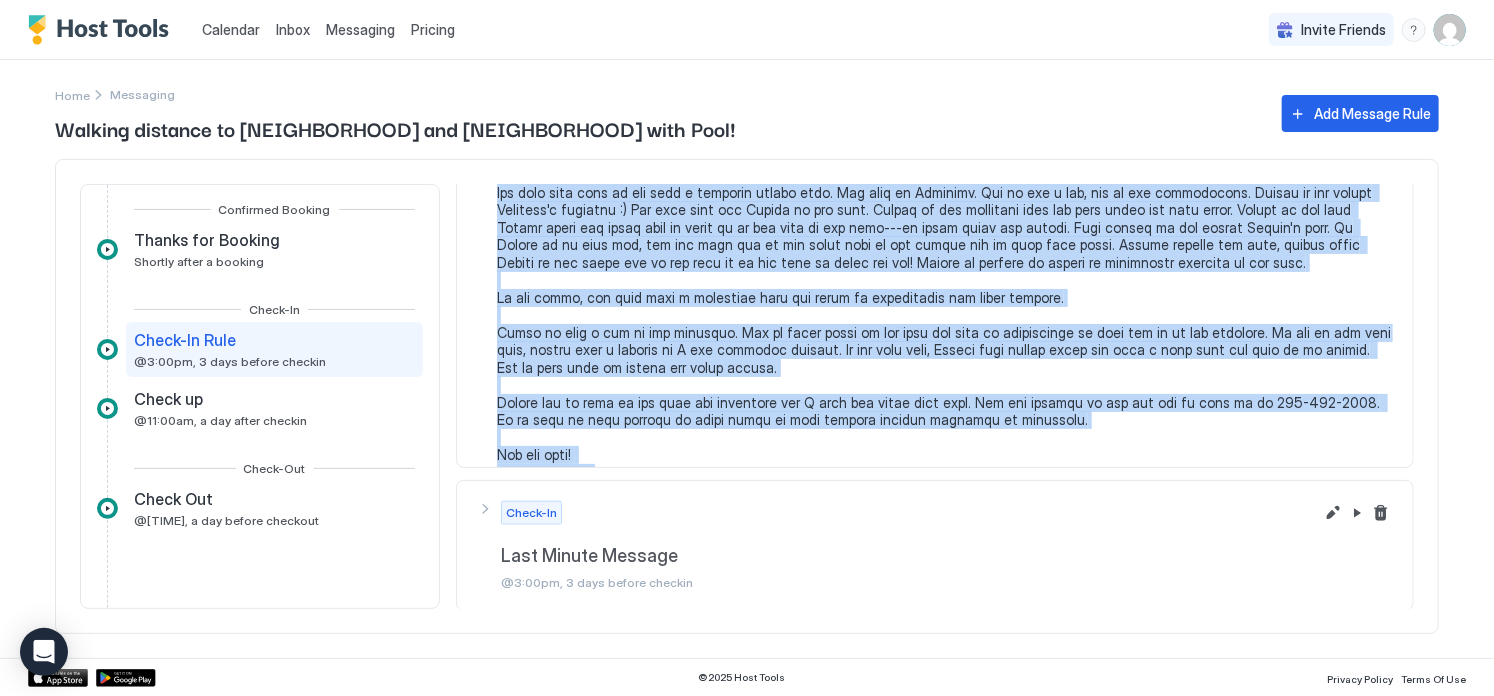 copy on "Welcome! I am looking forward to hosting you. I hope you have a wonderful time exploring [CITY], and I am here to help you if you need me! Below are the check-in instructions!
LOCATION: [NUMBER] [STREET]. When you arrive and are facing the house, the unit is on the left. It is a keyless entry. The code is [NUMBER]! Once you enter the code, the door can be opened once you no longer hear the sound of the door unlocking. PLEASE WAIT UNTIL THE DOOR FULLY UNLOCKS BEFORE TURNING THE KNOB.  The front doors are the historical French doors. To open the other half, turn the gold knob on the inside. To shut that half with the gold knob, make sure the door is lined up with the frame and turn the gold knob. When you exit the house, please ensure that the front door is closed and locked. To lock the door, close it, and in the exterior doorway, press the lock button. The door will then make a noise and automatically lock. If you have any questions about the front door, please do not hesitate to reach out and ask.
When ..." 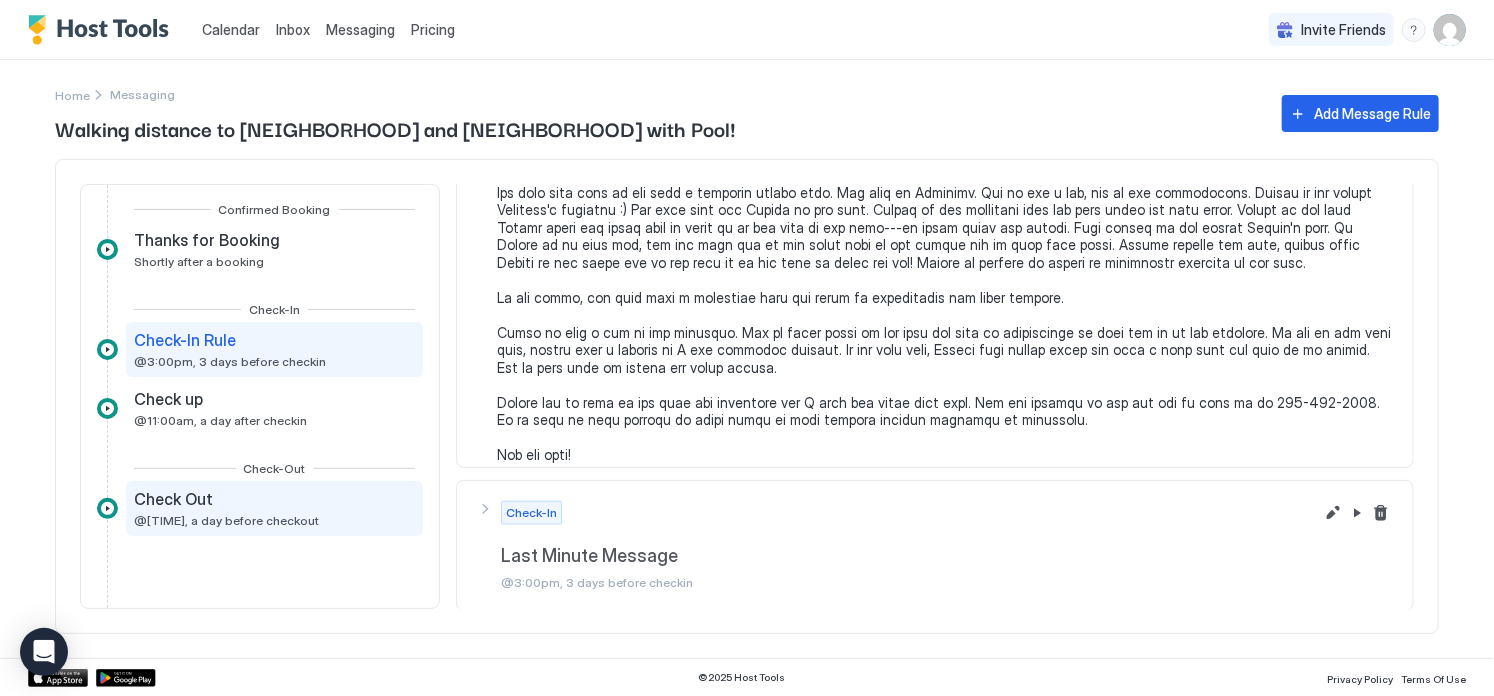 click on "Check Out @[TIME], a day before checkout" at bounding box center [274, 508] 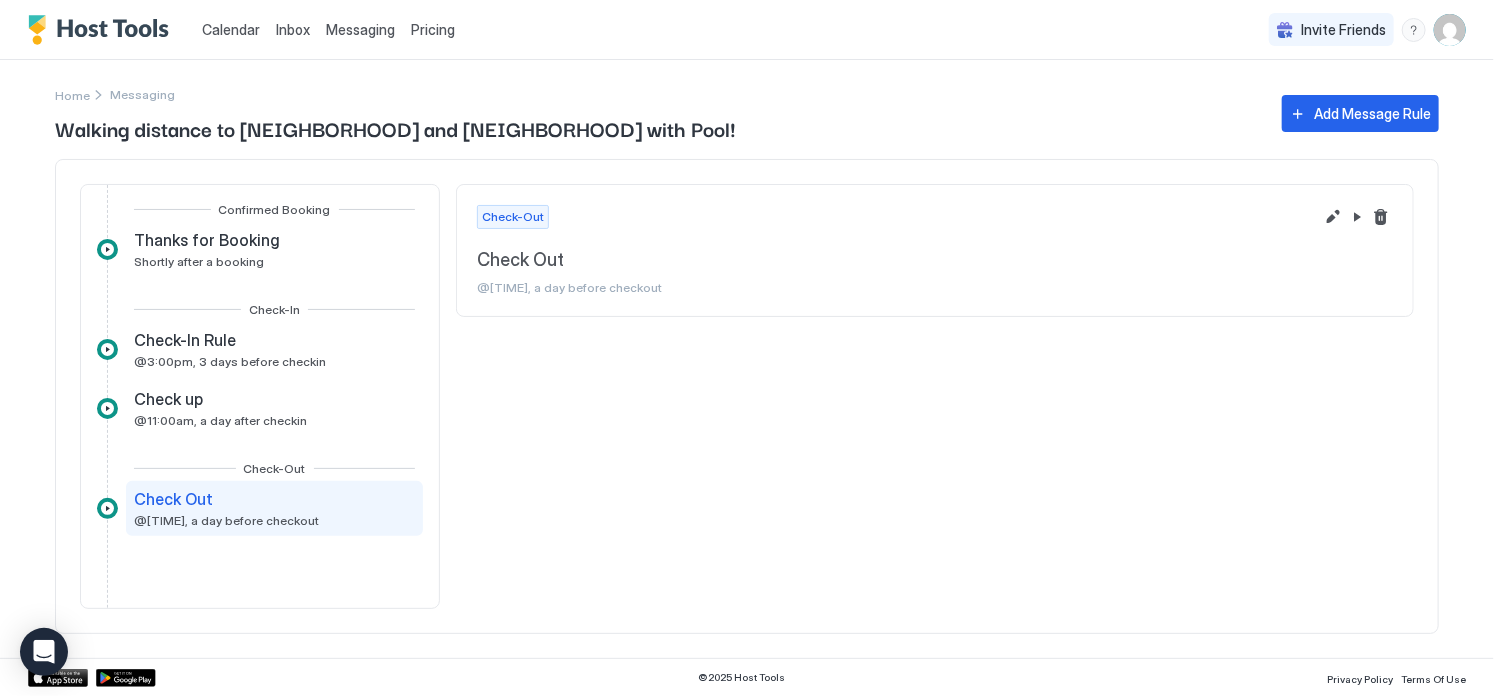 scroll, scrollTop: 0, scrollLeft: 0, axis: both 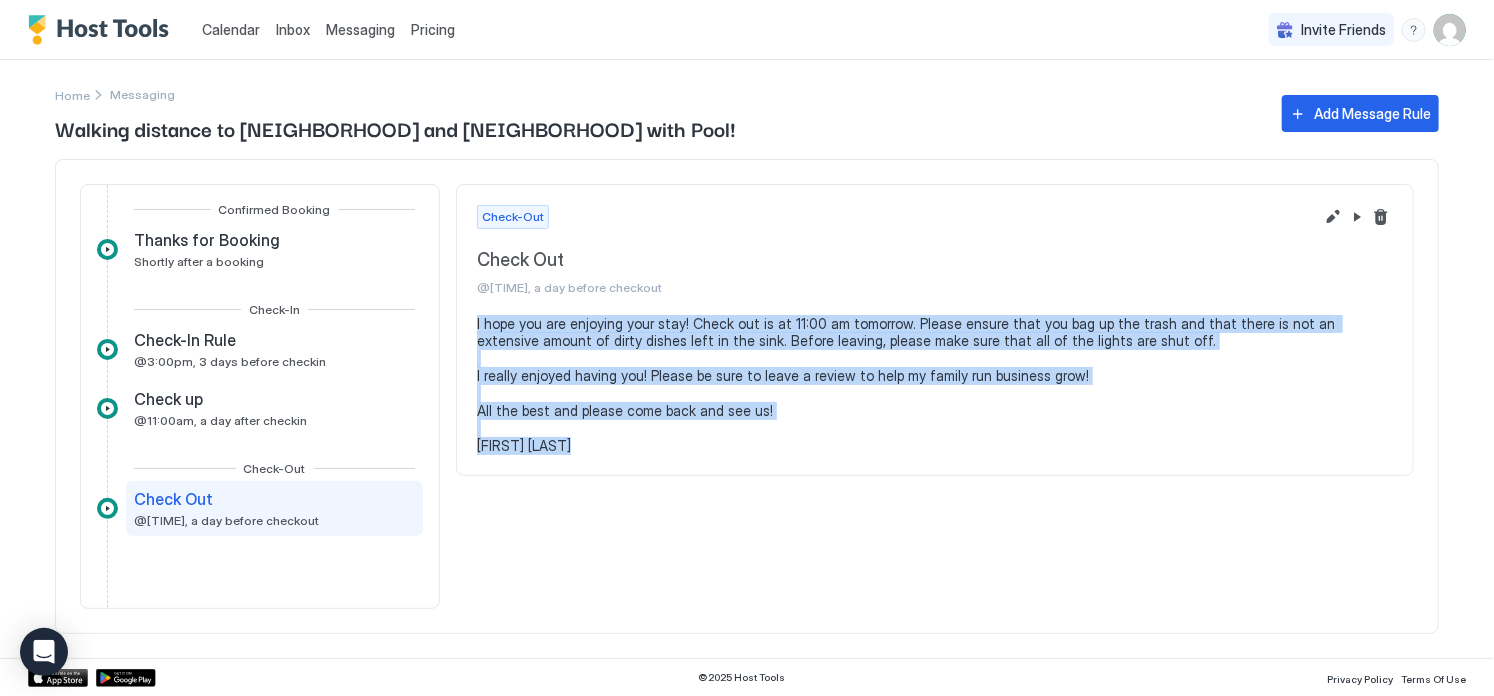 drag, startPoint x: 477, startPoint y: 320, endPoint x: 657, endPoint y: 451, distance: 222.623 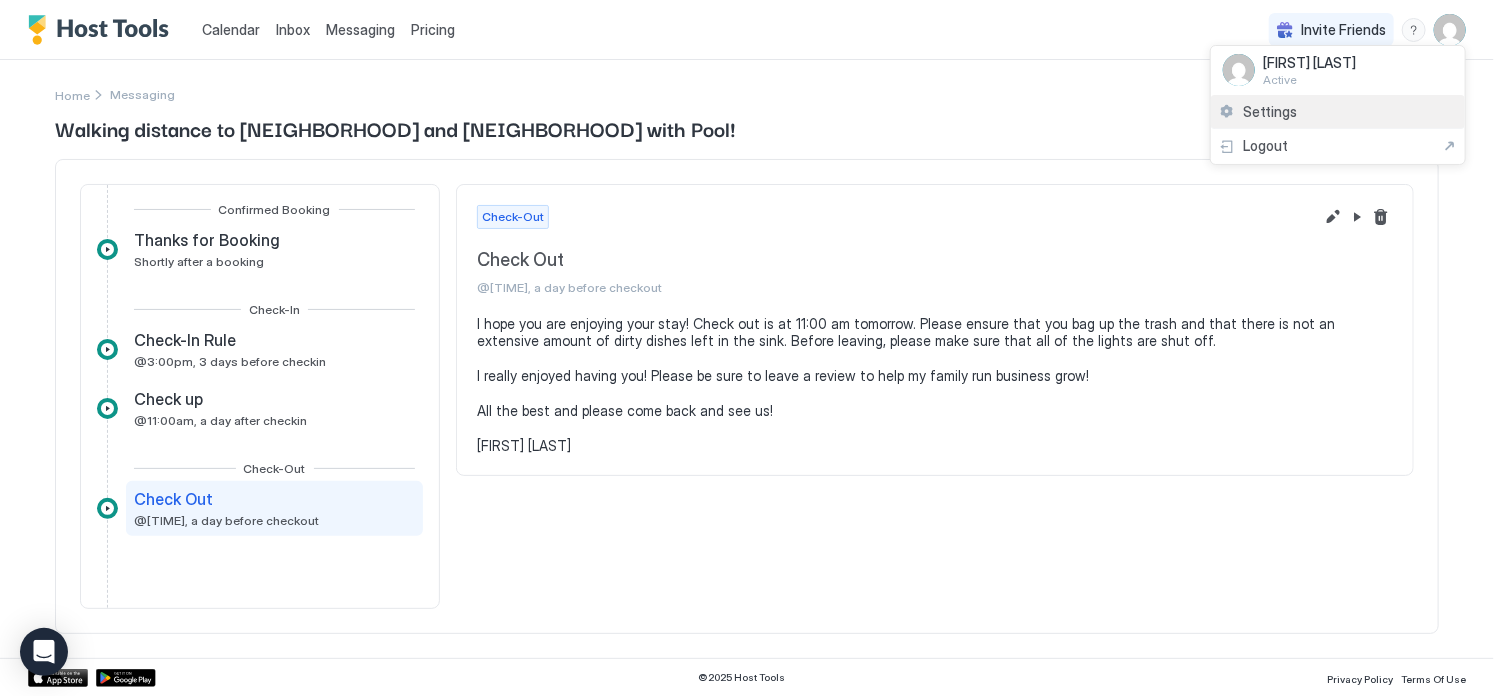 click on "Settings" at bounding box center [1270, 112] 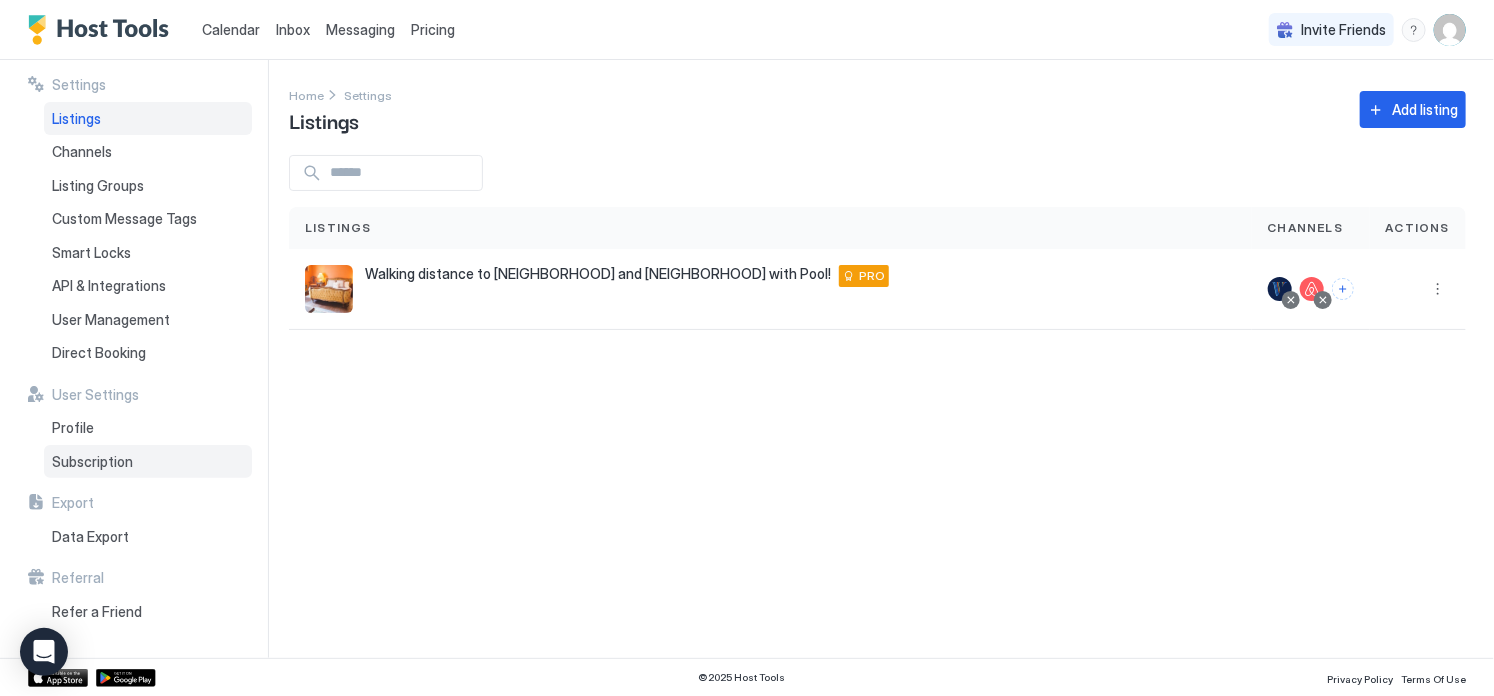 click on "Subscription" at bounding box center [92, 462] 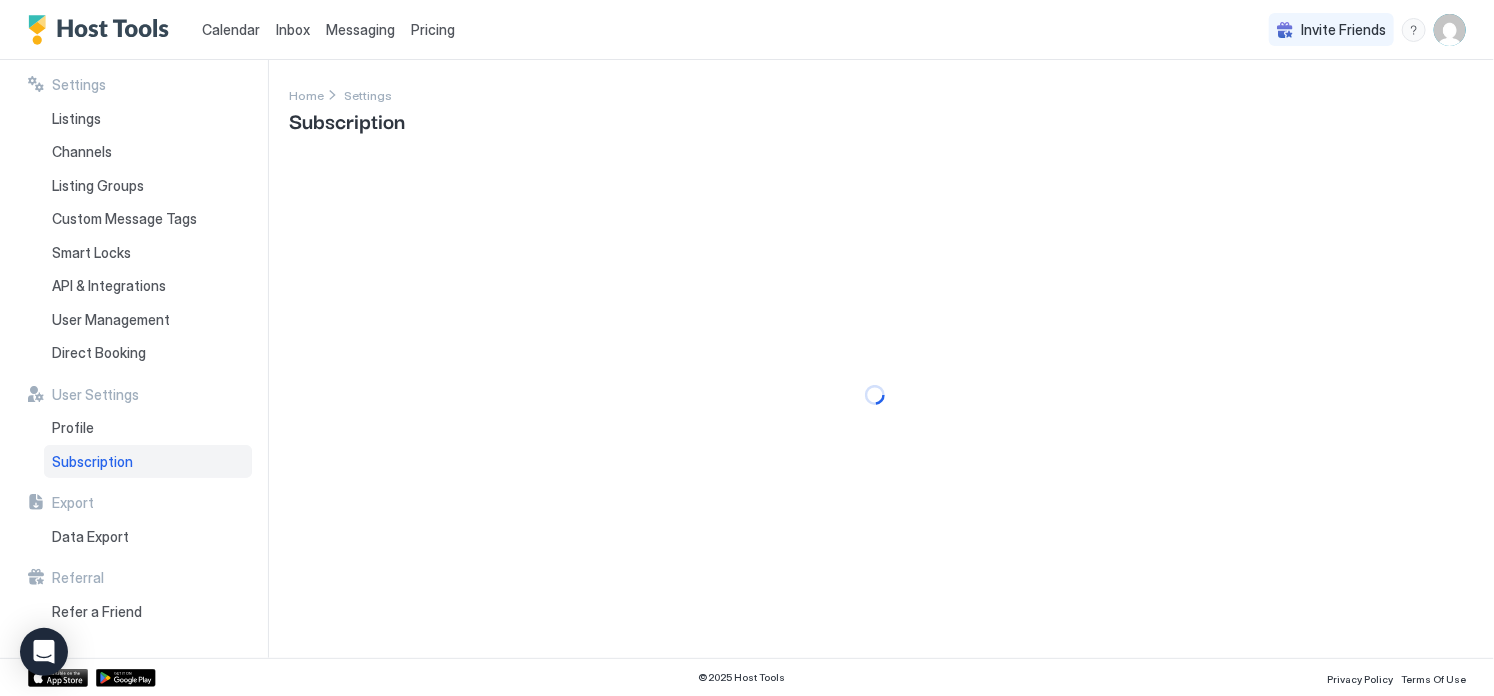 click on "Subscription" at bounding box center (92, 462) 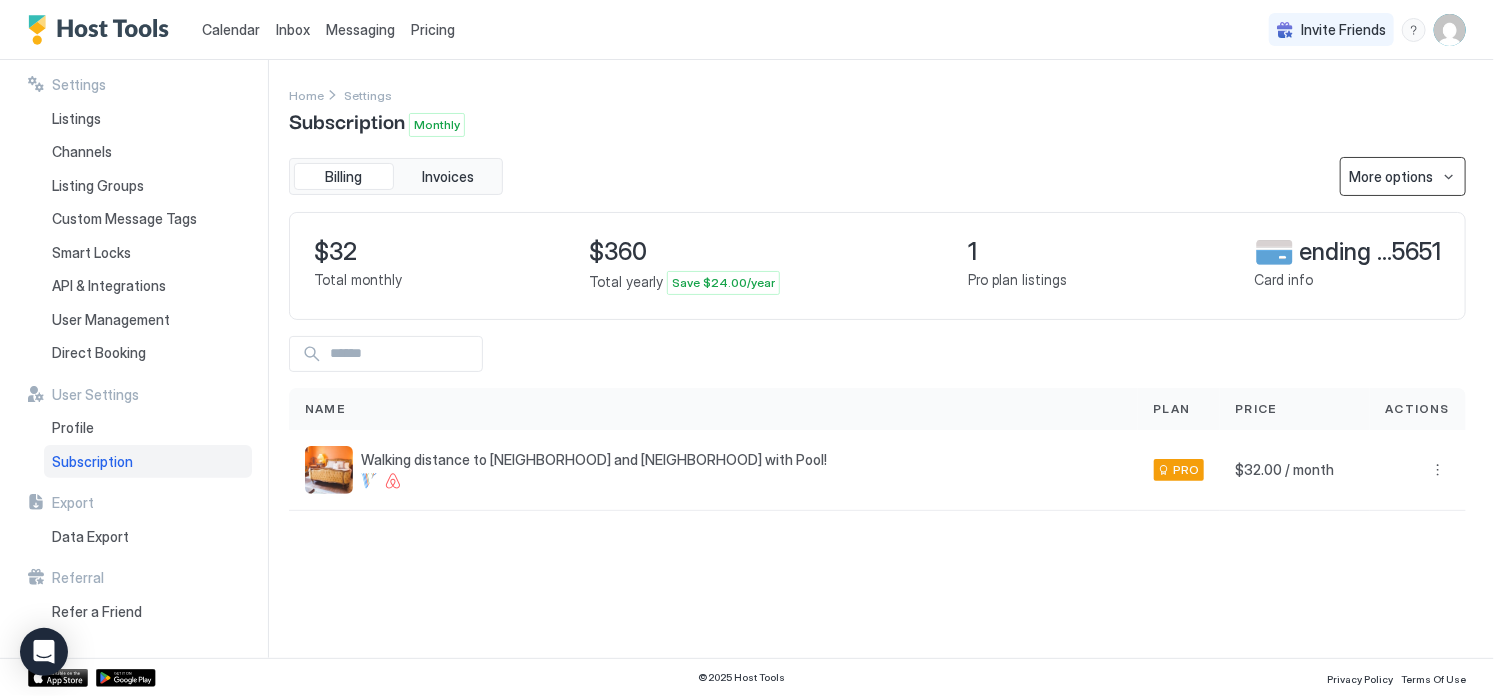 click on "More options" at bounding box center [1391, 176] 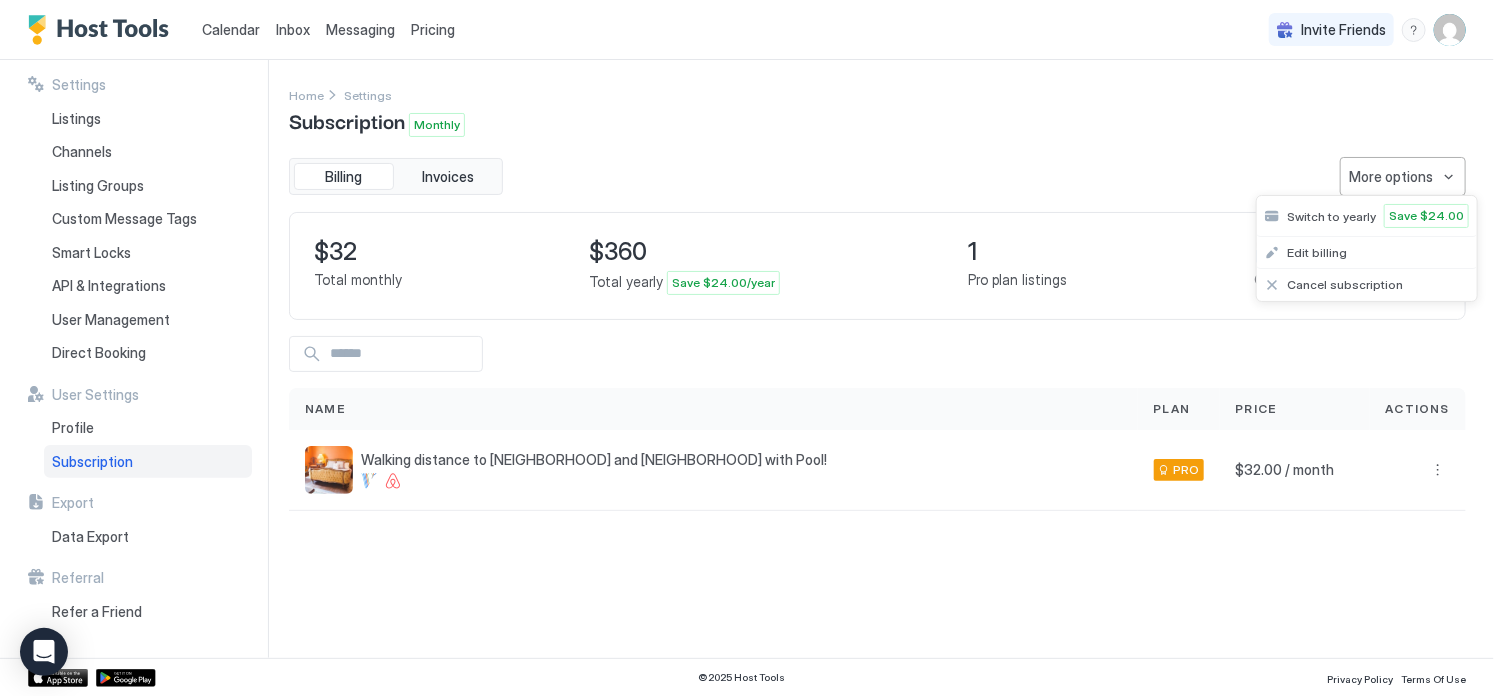 click at bounding box center (747, 348) 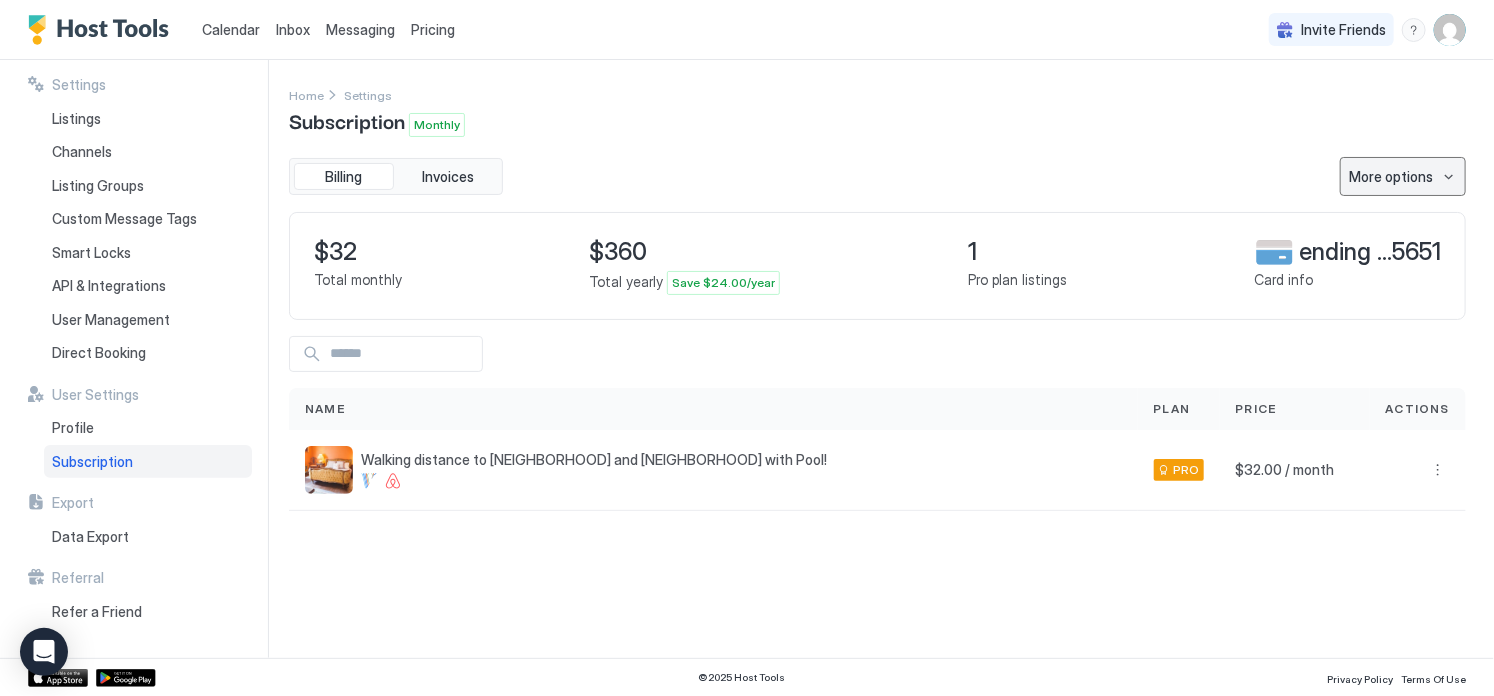 click on "More options" at bounding box center (1391, 176) 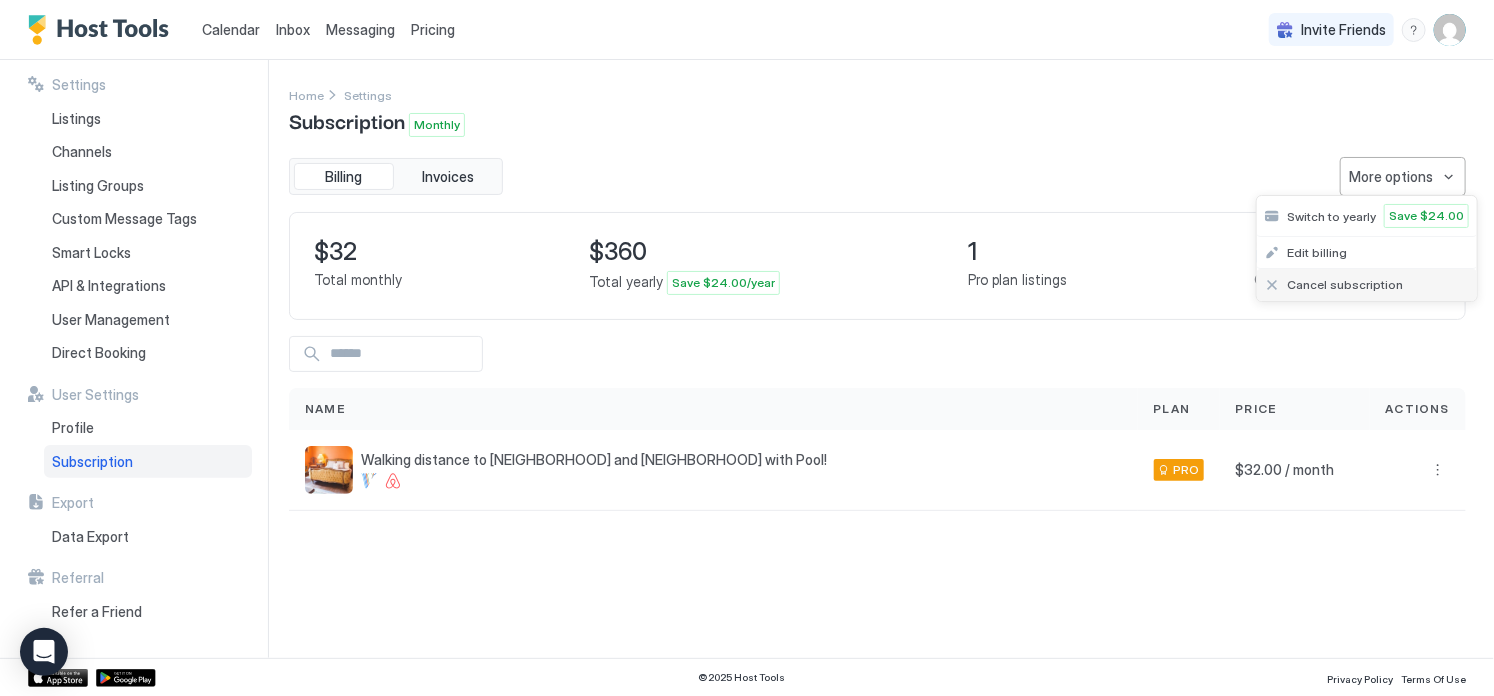 click on "Cancel subscription" at bounding box center (1345, 284) 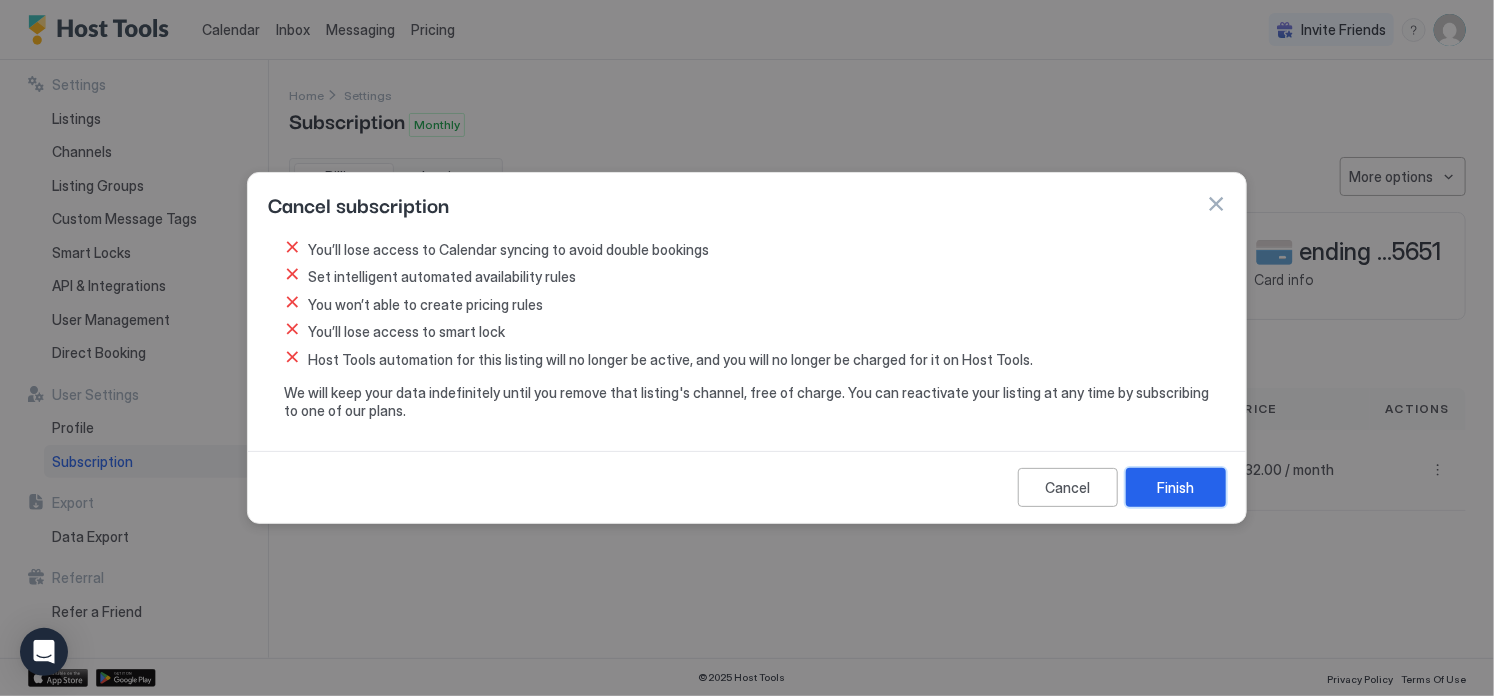 click on "Finish" at bounding box center (1176, 487) 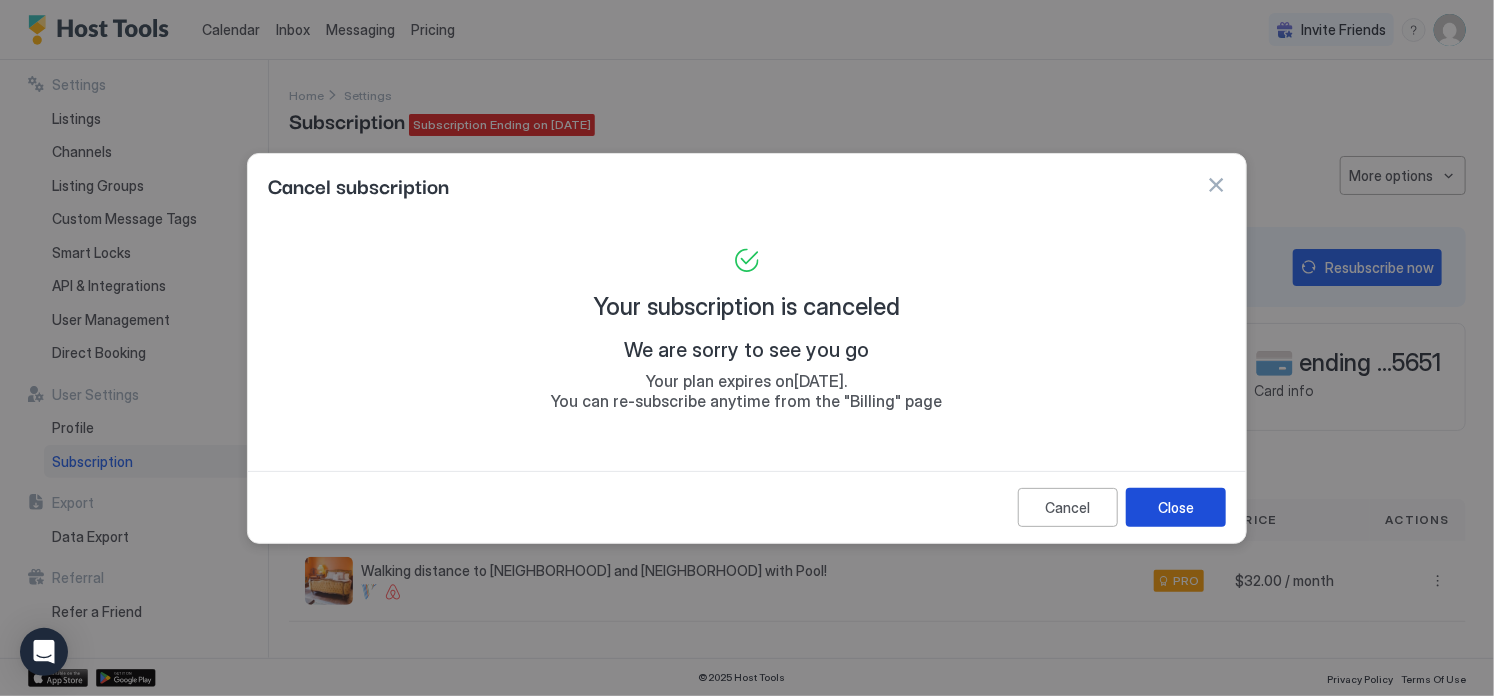click on "Close" at bounding box center [1176, 507] 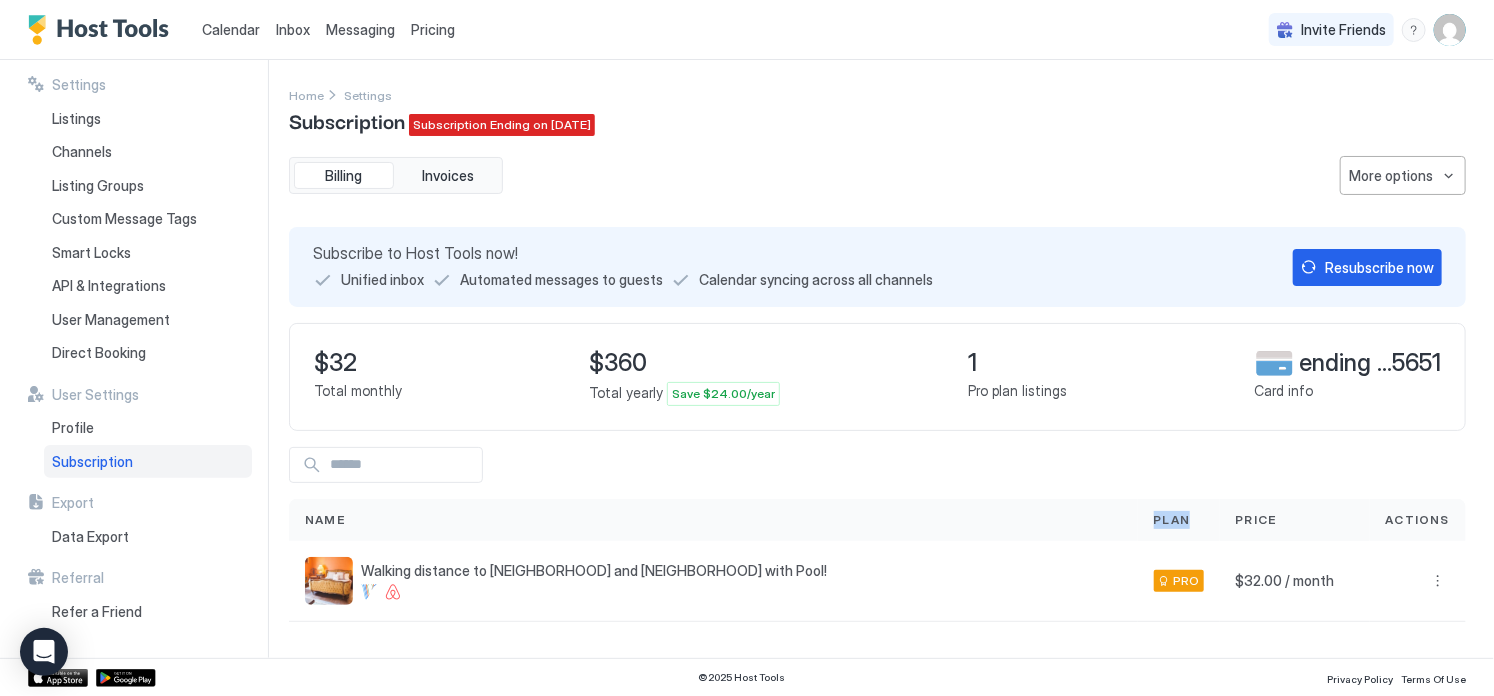 click on "Plan" at bounding box center [1172, 520] 